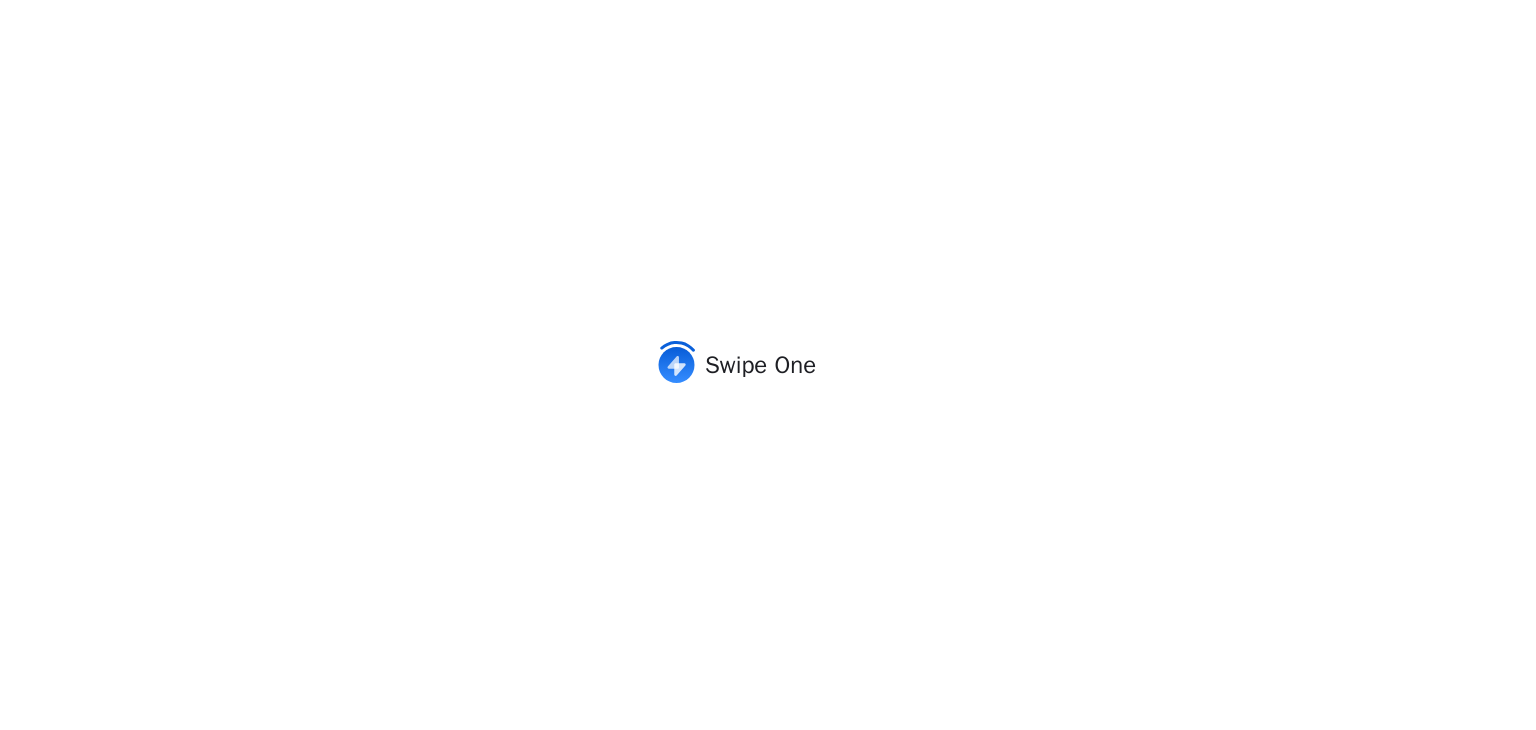 scroll, scrollTop: 0, scrollLeft: 0, axis: both 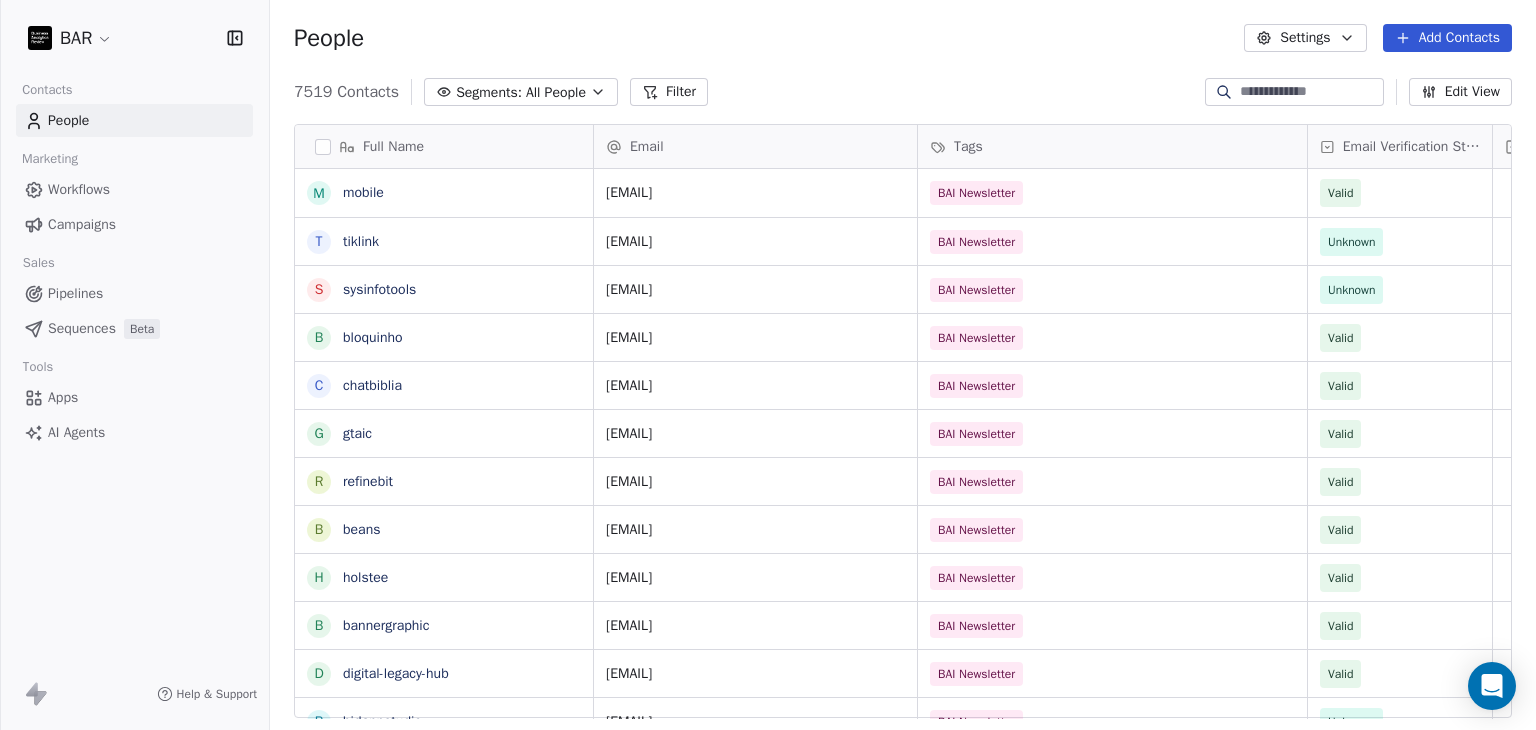 click on "Contacts Segments: All People Filter Edit View" at bounding box center [903, 92] 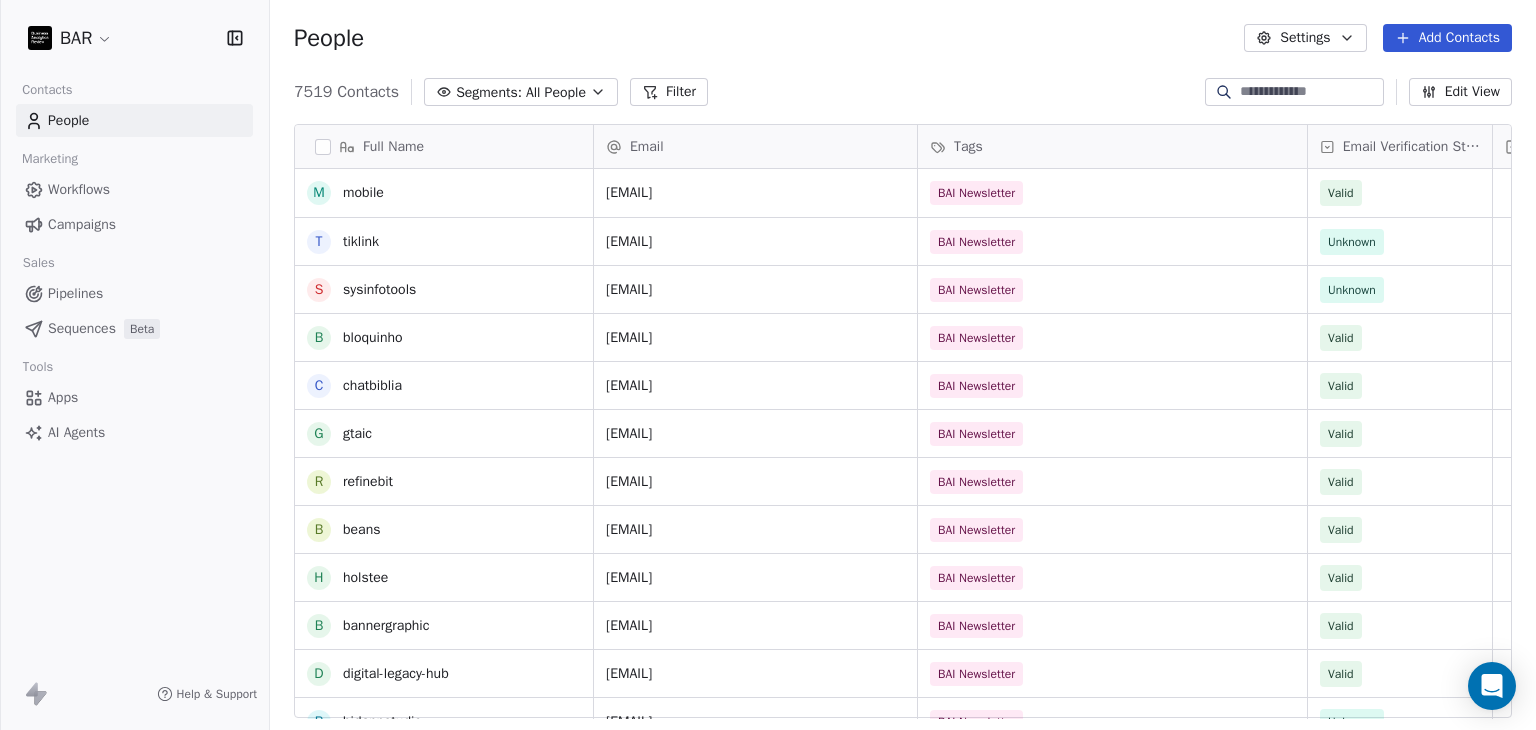 scroll, scrollTop: 500, scrollLeft: 0, axis: vertical 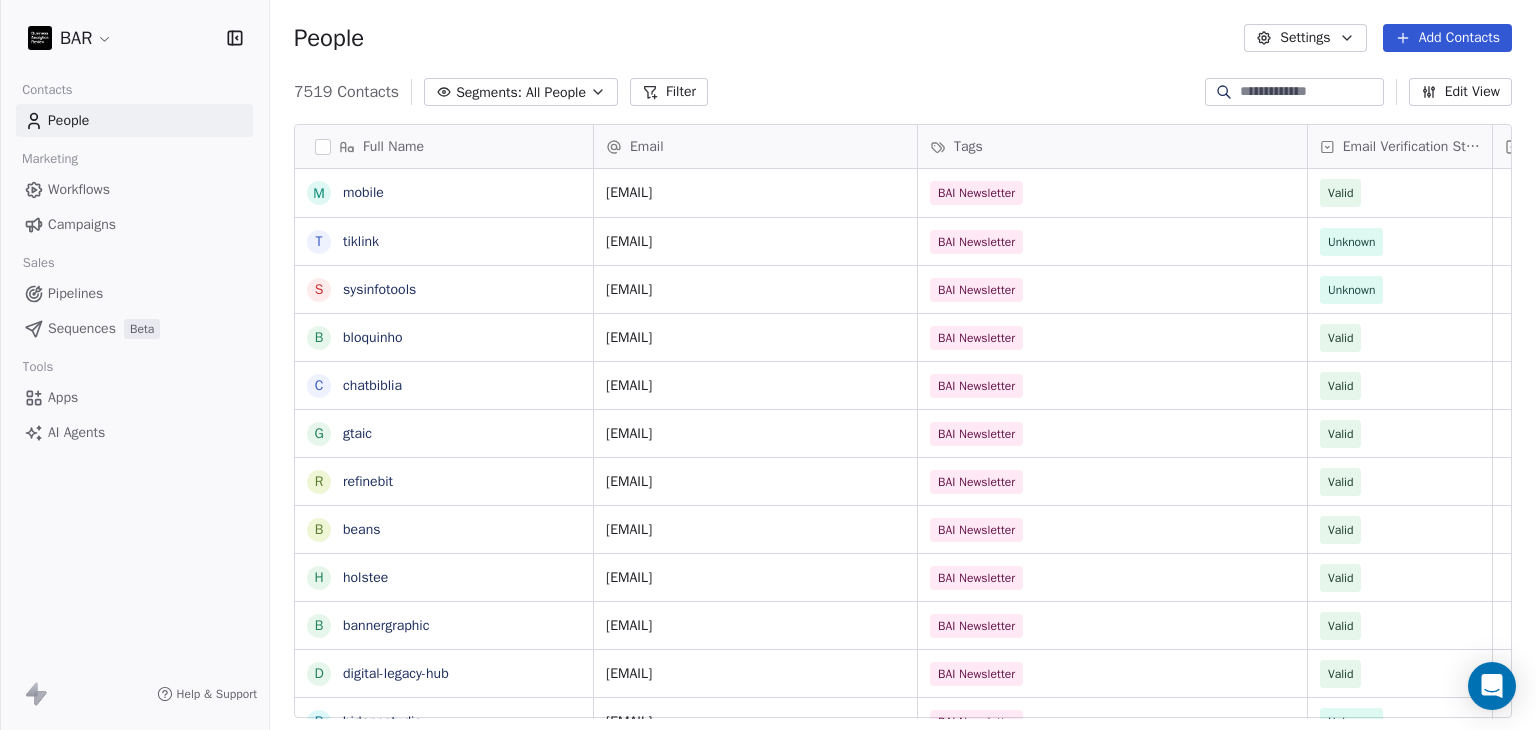 click on "Add Contacts" at bounding box center [1447, 38] 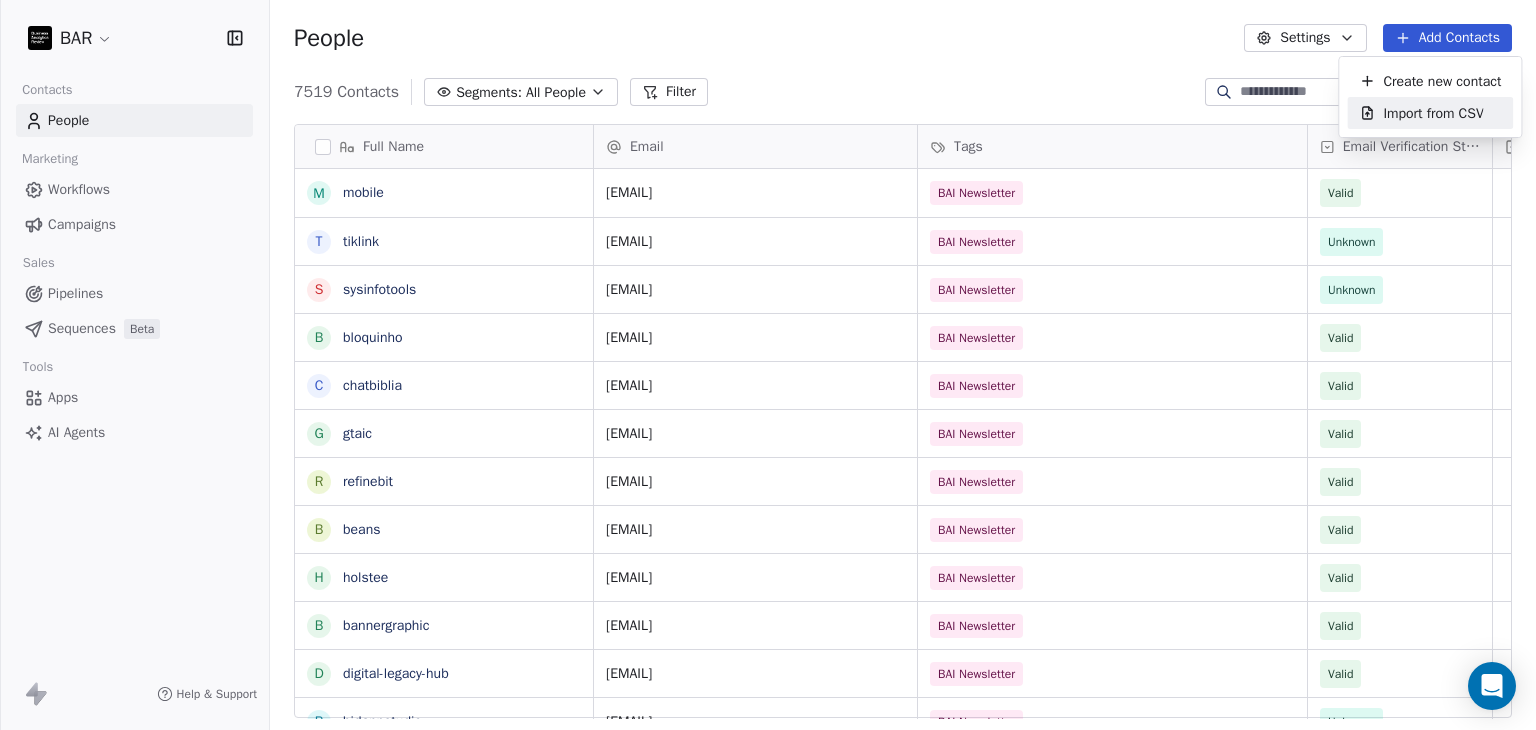 click on "Import from CSV" at bounding box center (1430, 113) 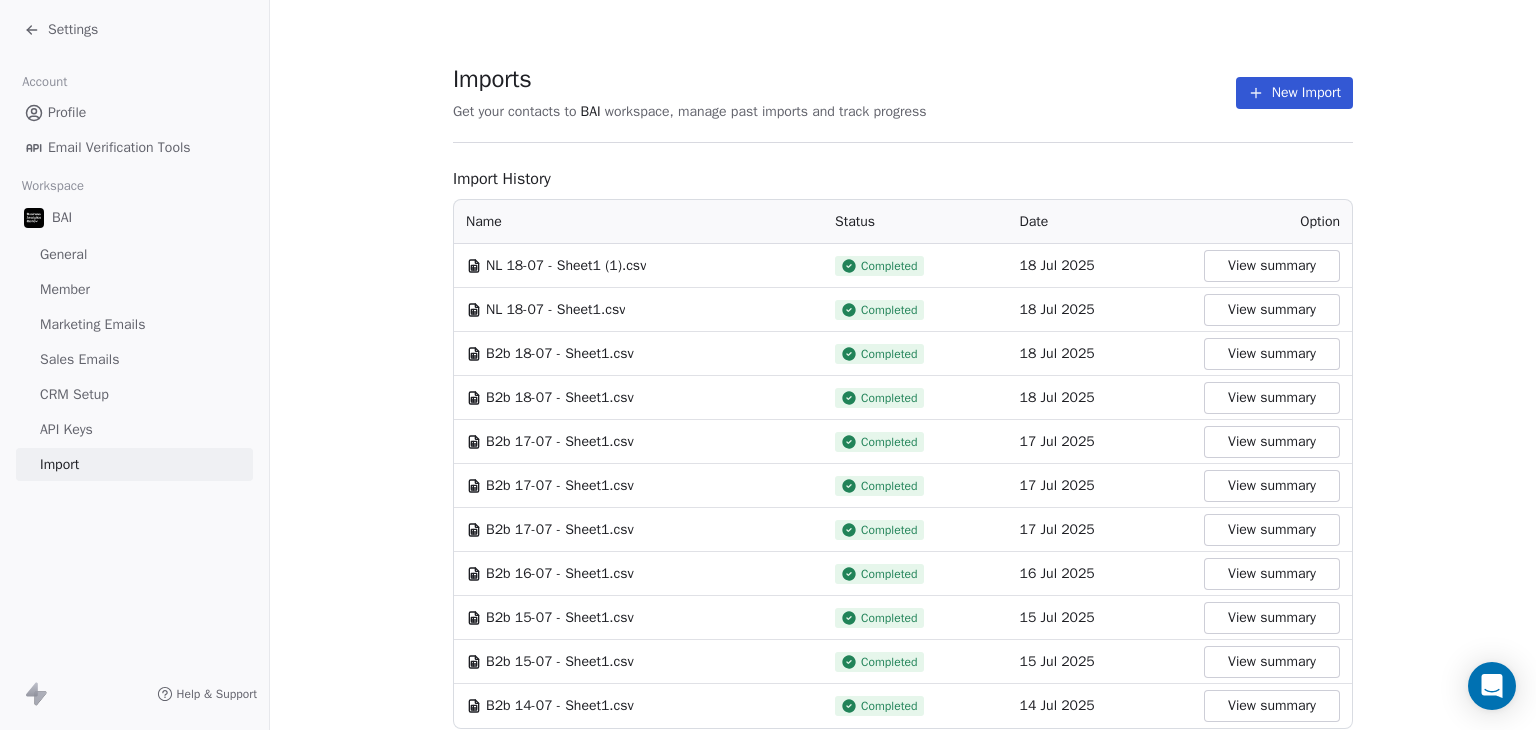 click on "New Import" at bounding box center (1294, 93) 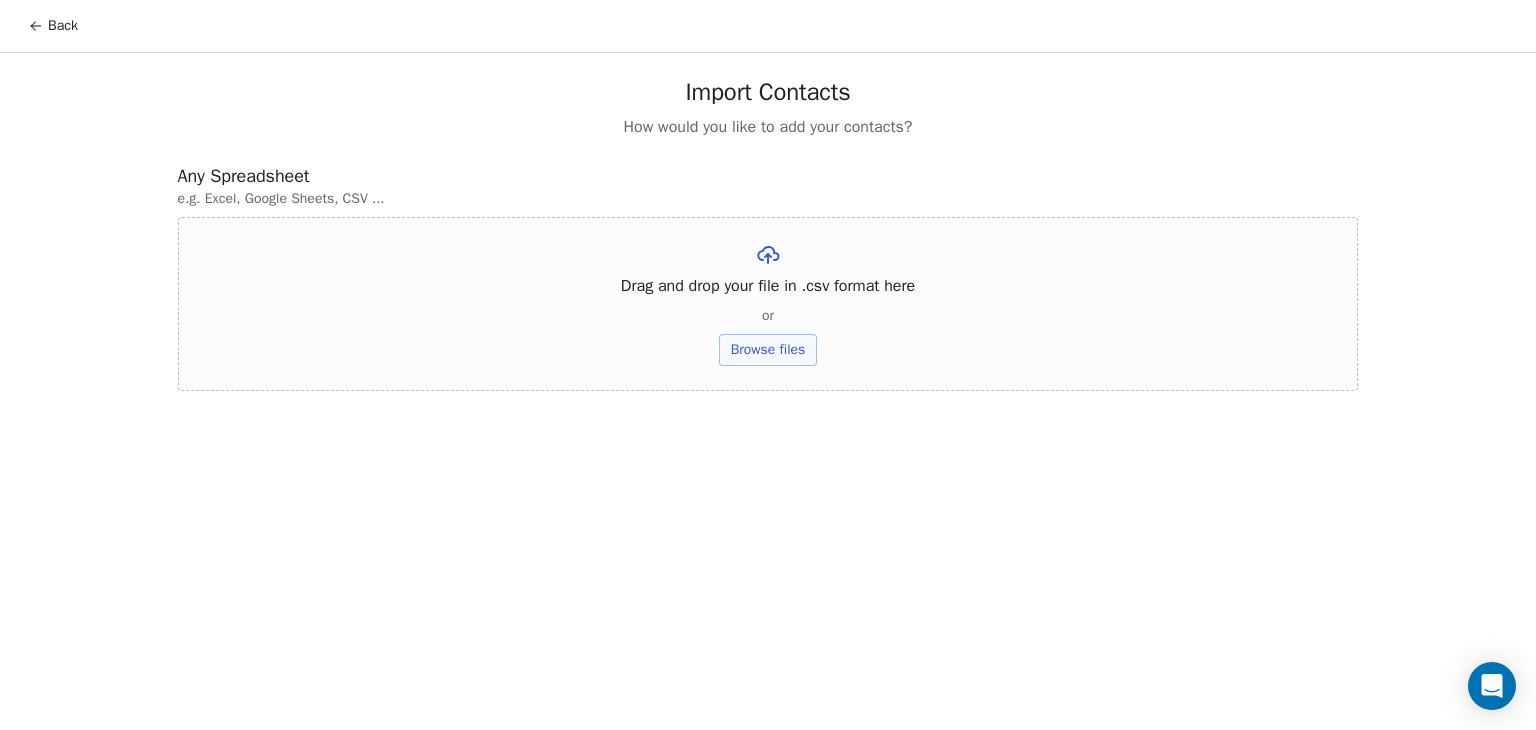 click on "Browse files" at bounding box center [768, 350] 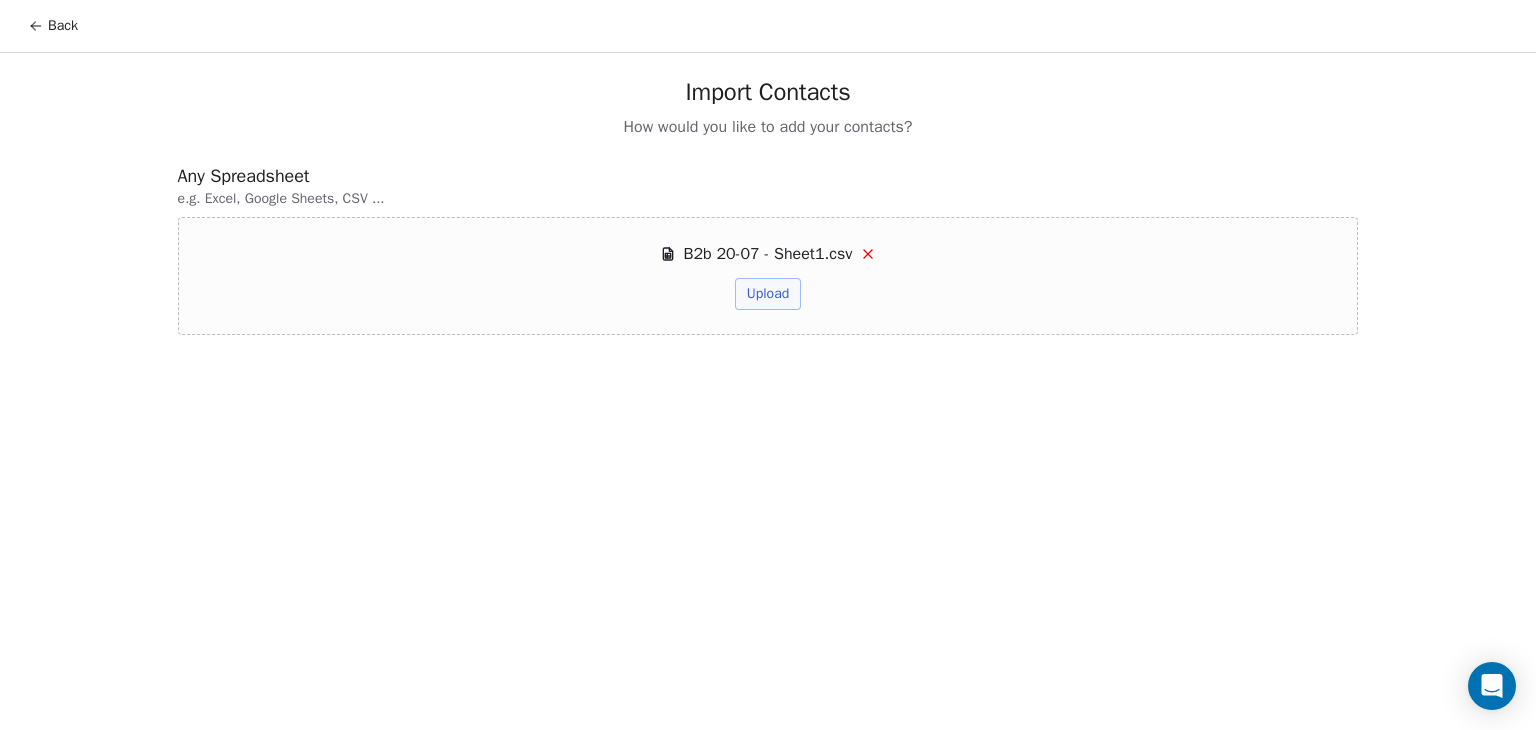click on "Upload" at bounding box center [768, 294] 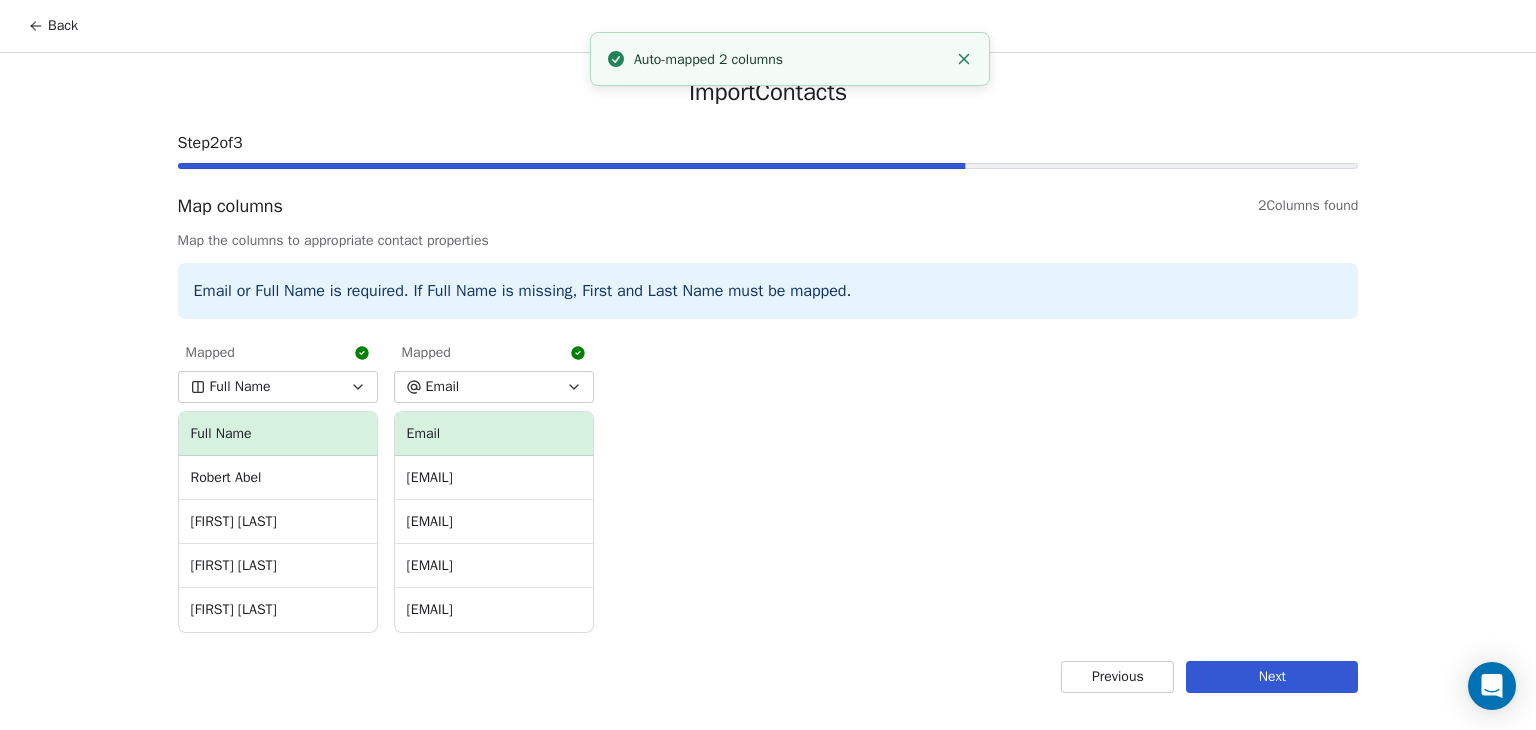 click on "Next" at bounding box center (1272, 677) 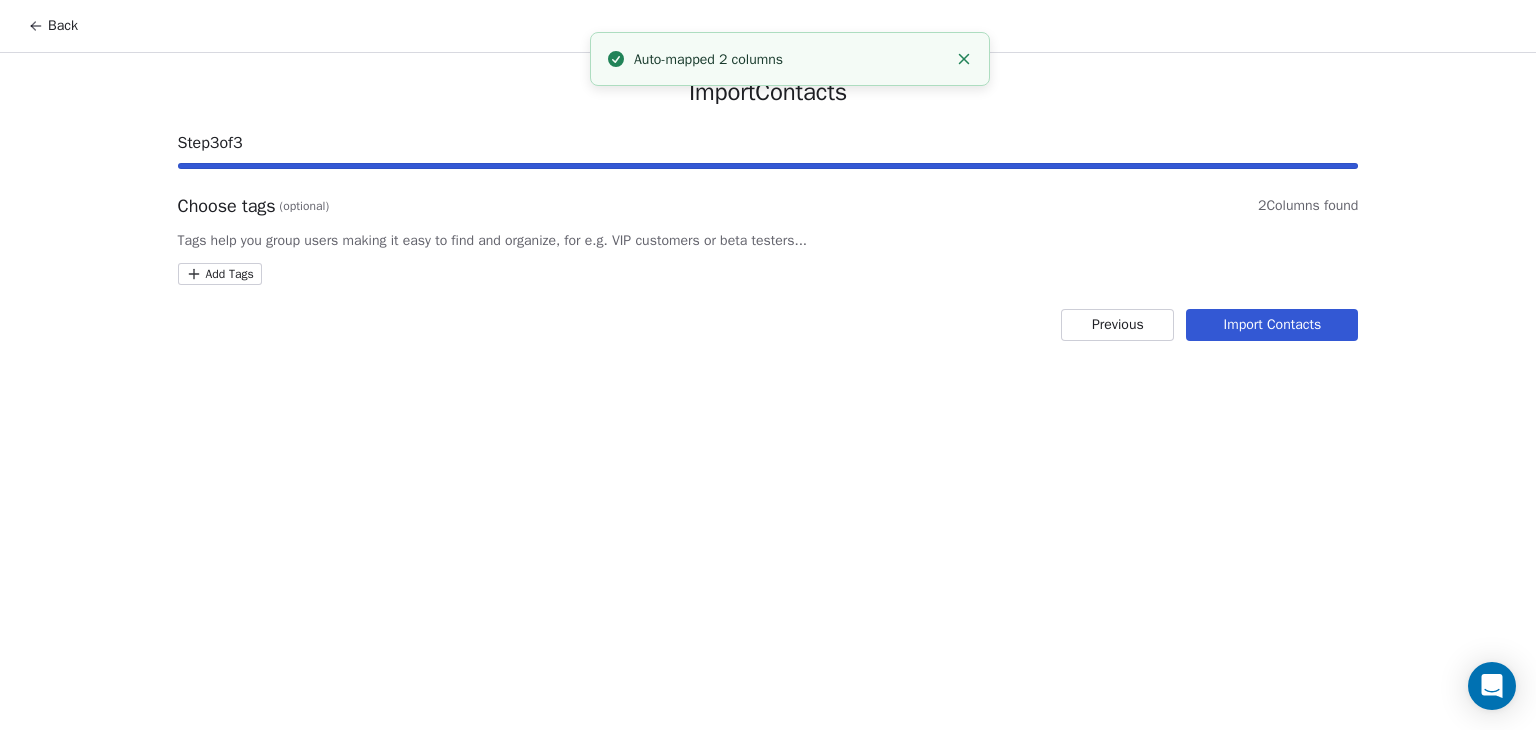 click on "Back Import  Contacts Step  3  of  3 Choose tags (optional) 2  Columns found Tags help you group users making it easy to find and organize, for e.g. VIP customers or beta testers...  Add Tags Previous Import Contacts   Auto-mapped 2 columns" at bounding box center (768, 365) 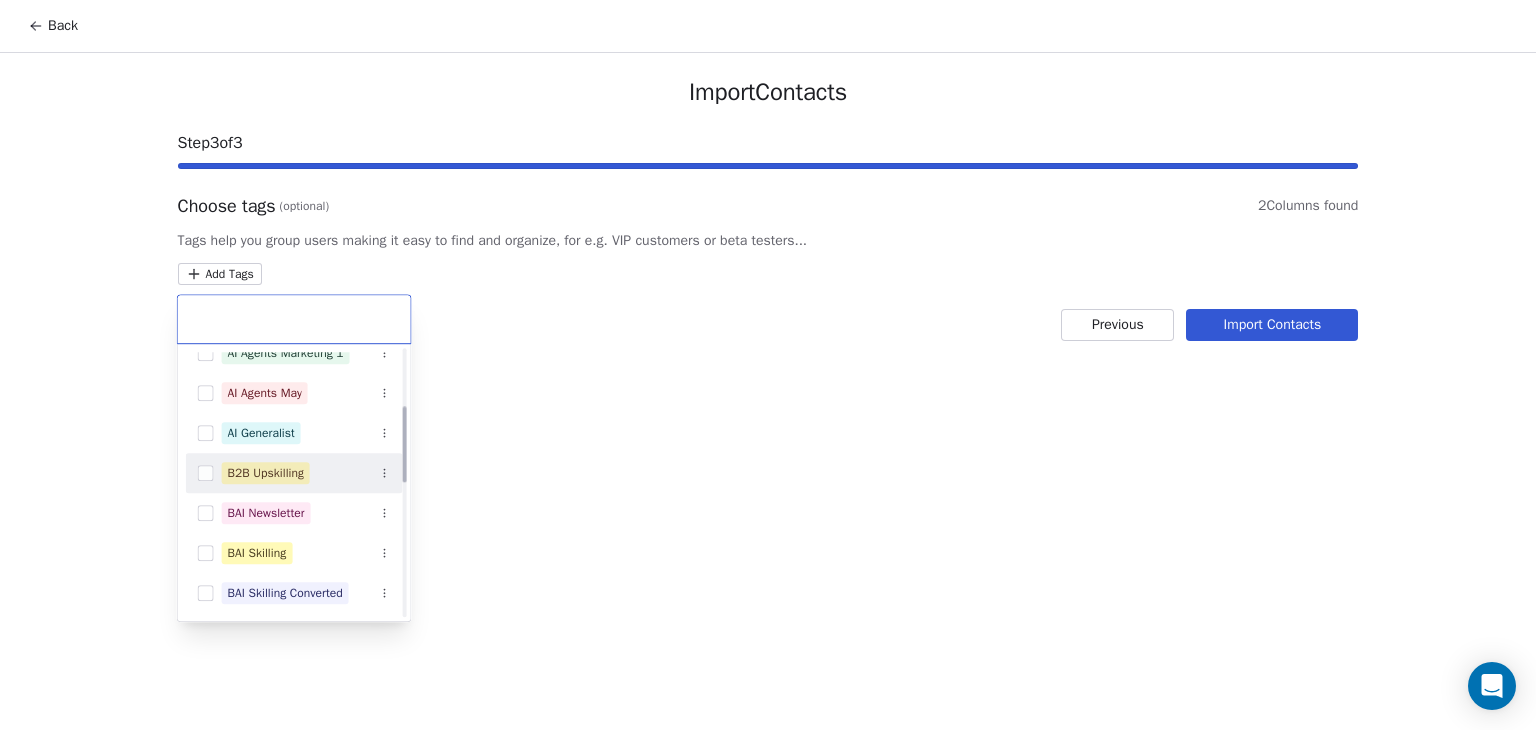 scroll, scrollTop: 200, scrollLeft: 0, axis: vertical 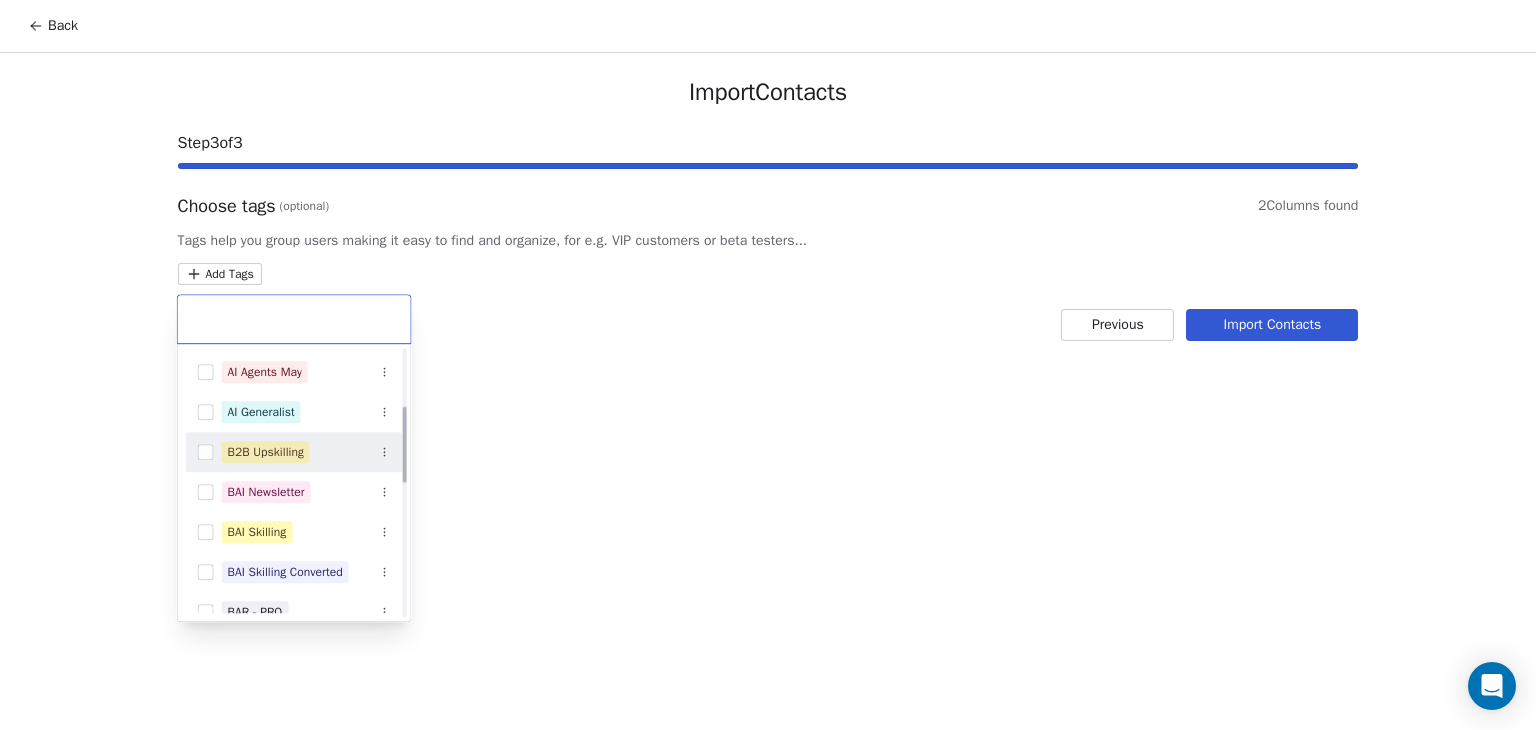 drag, startPoint x: 274, startPoint y: 456, endPoint x: 306, endPoint y: 451, distance: 32.38827 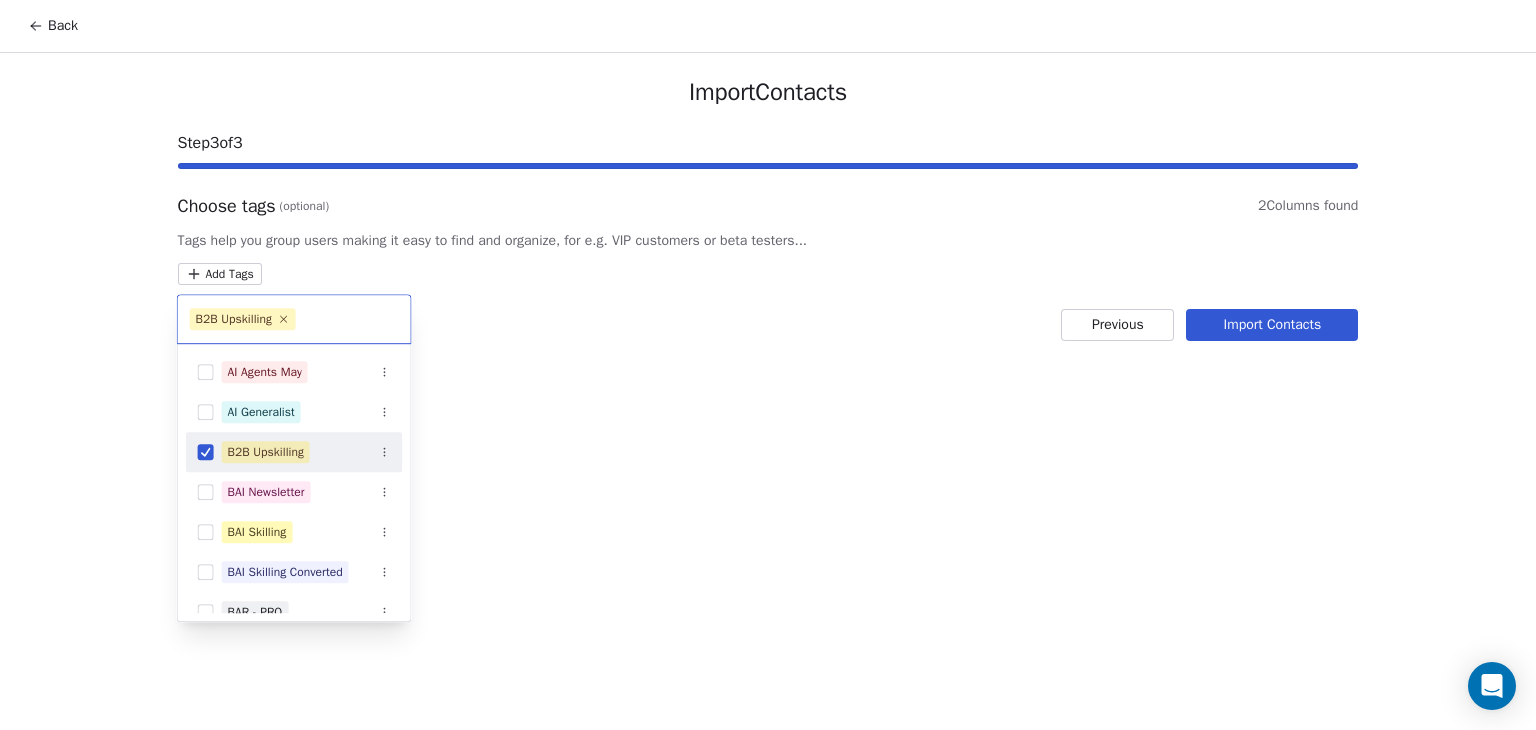 click on "Back Import  Contacts Step  3  of  3 Choose tags (optional) 2  Columns found Tags help you group users making it easy to find and organize, for e.g. VIP customers or beta testers...  Add Tags Previous Import Contacts
B2B Upskilling Advanced Sales Automation Agent Masterclass AI Agents April AI Agents Brochure Download AI Agents July AI Agents Marketing 1 AI Agents May AI Generalist B2B Upskilling BAI Newsletter BAI Skilling BAI Skilling Converted BAR - PRO bsr- pro Email Course (AI Agents) Generative AI Bootcamp - April 25 Generative AI Student Feb 25 Marketin Leads" at bounding box center (768, 365) 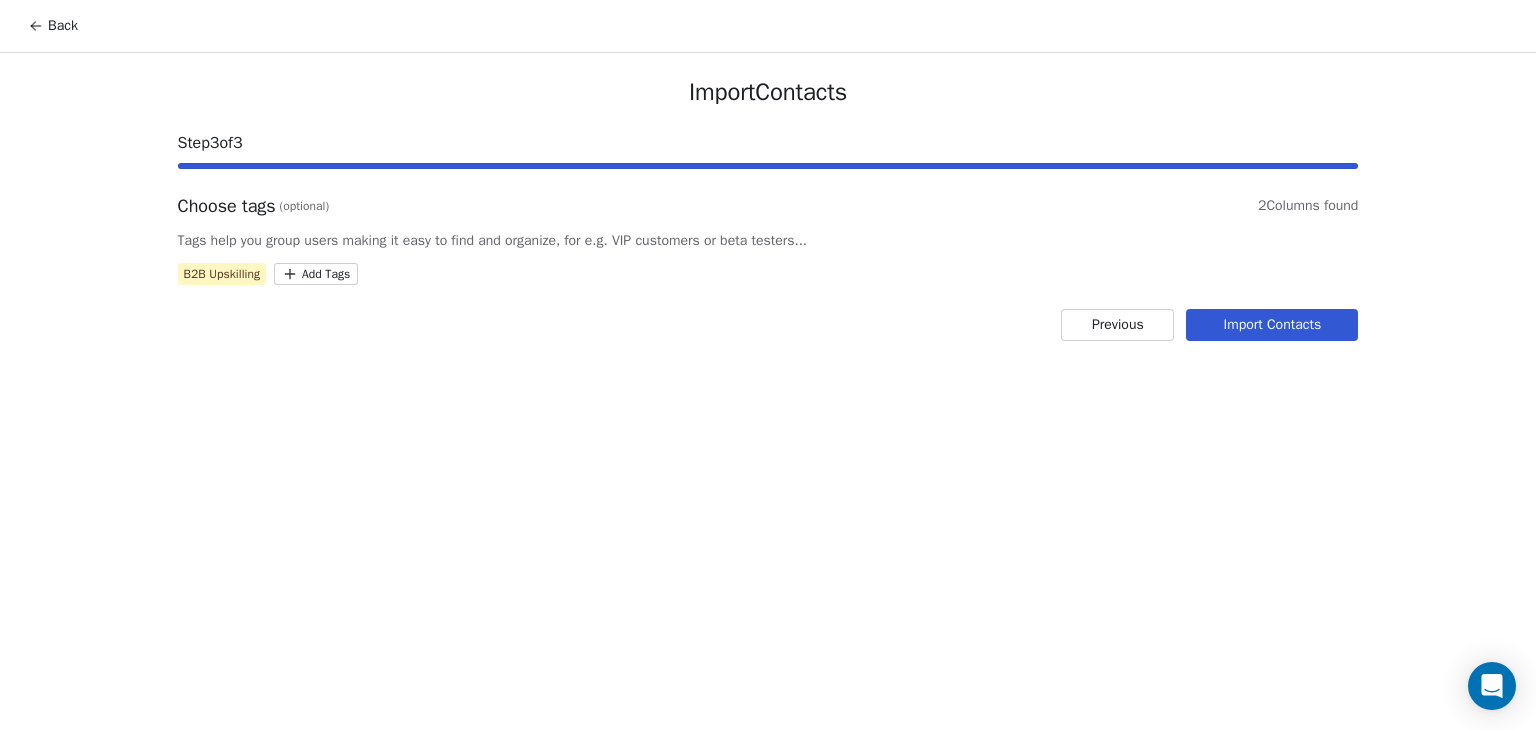 click on "Import Contacts" at bounding box center [1272, 325] 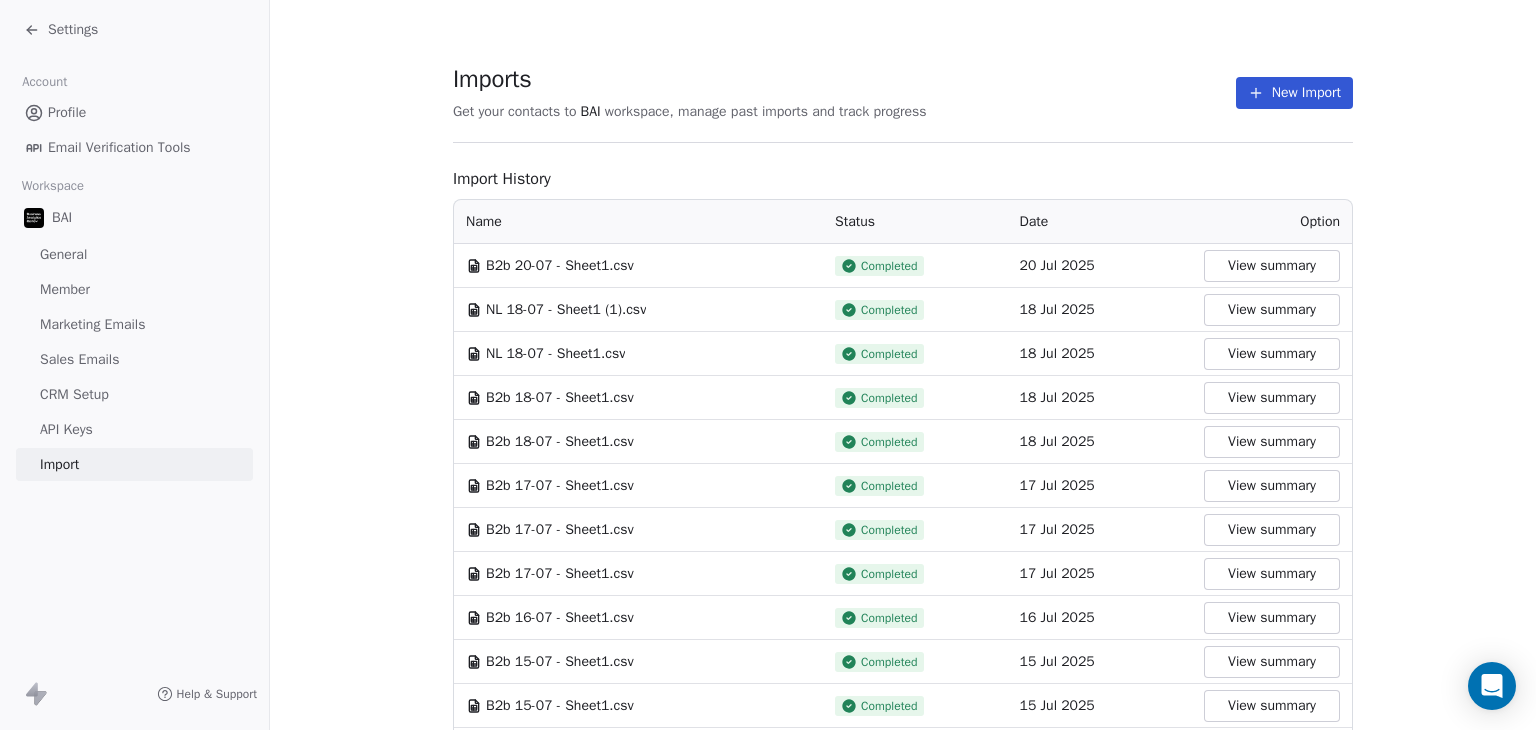click 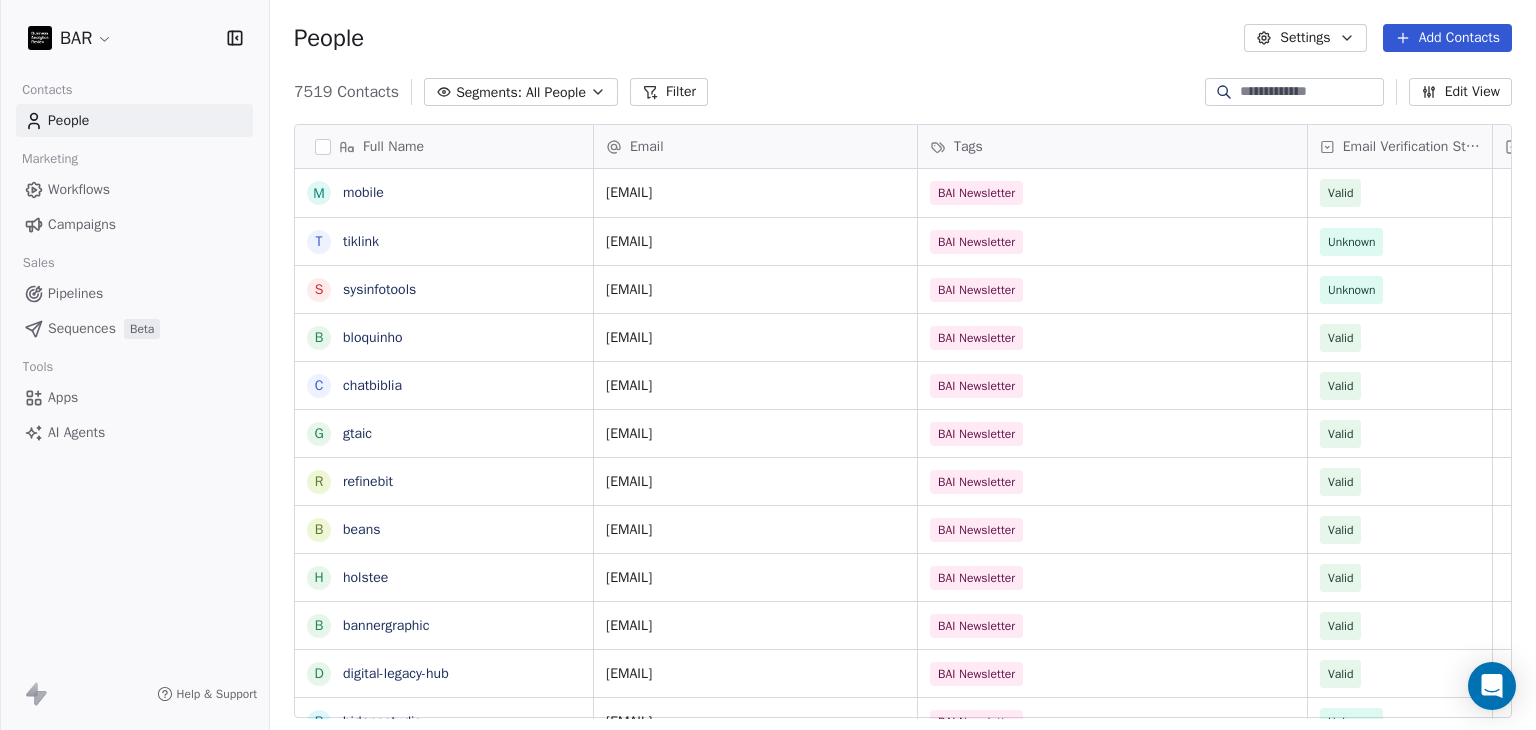 scroll, scrollTop: 16, scrollLeft: 16, axis: both 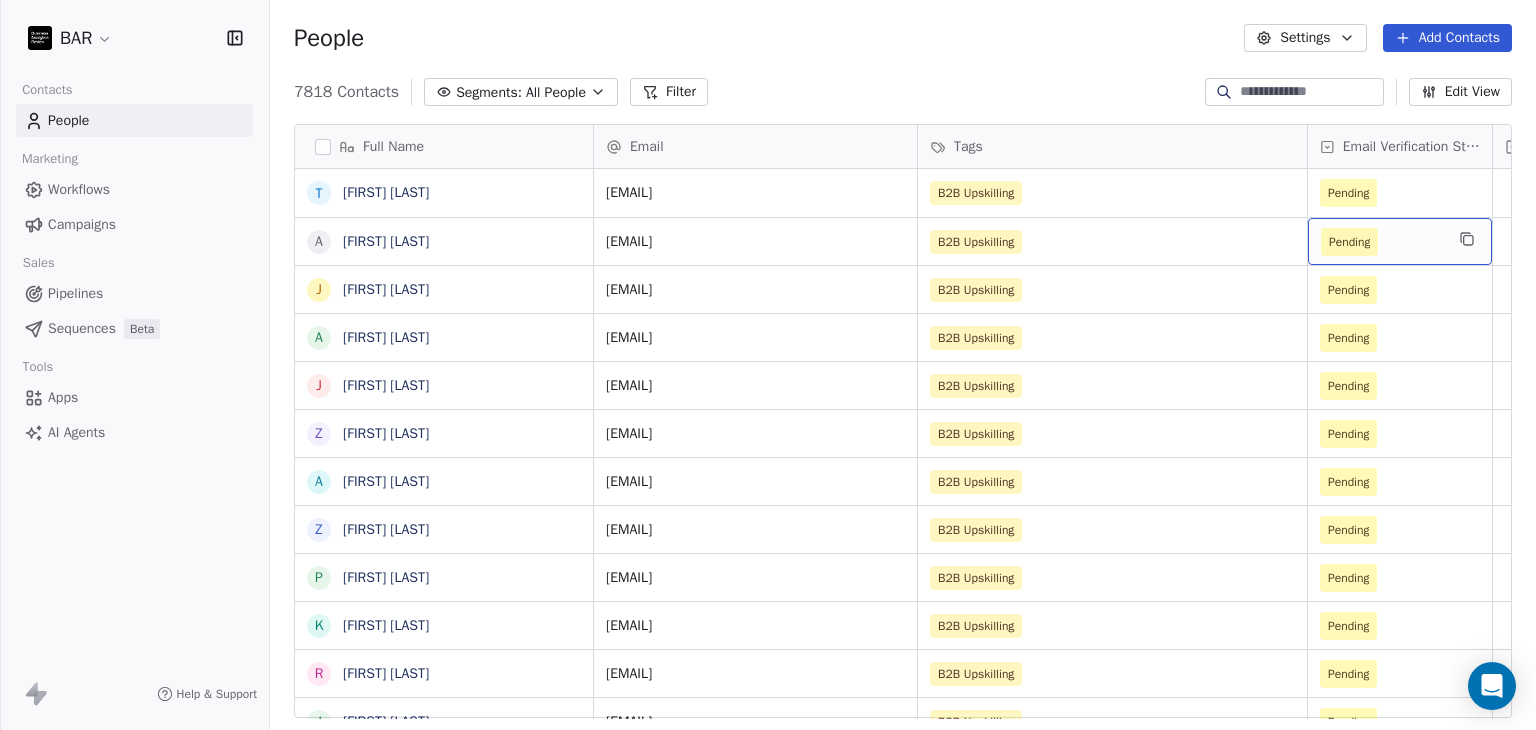 drag, startPoint x: 1374, startPoint y: 248, endPoint x: 912, endPoint y: 41, distance: 506.25388 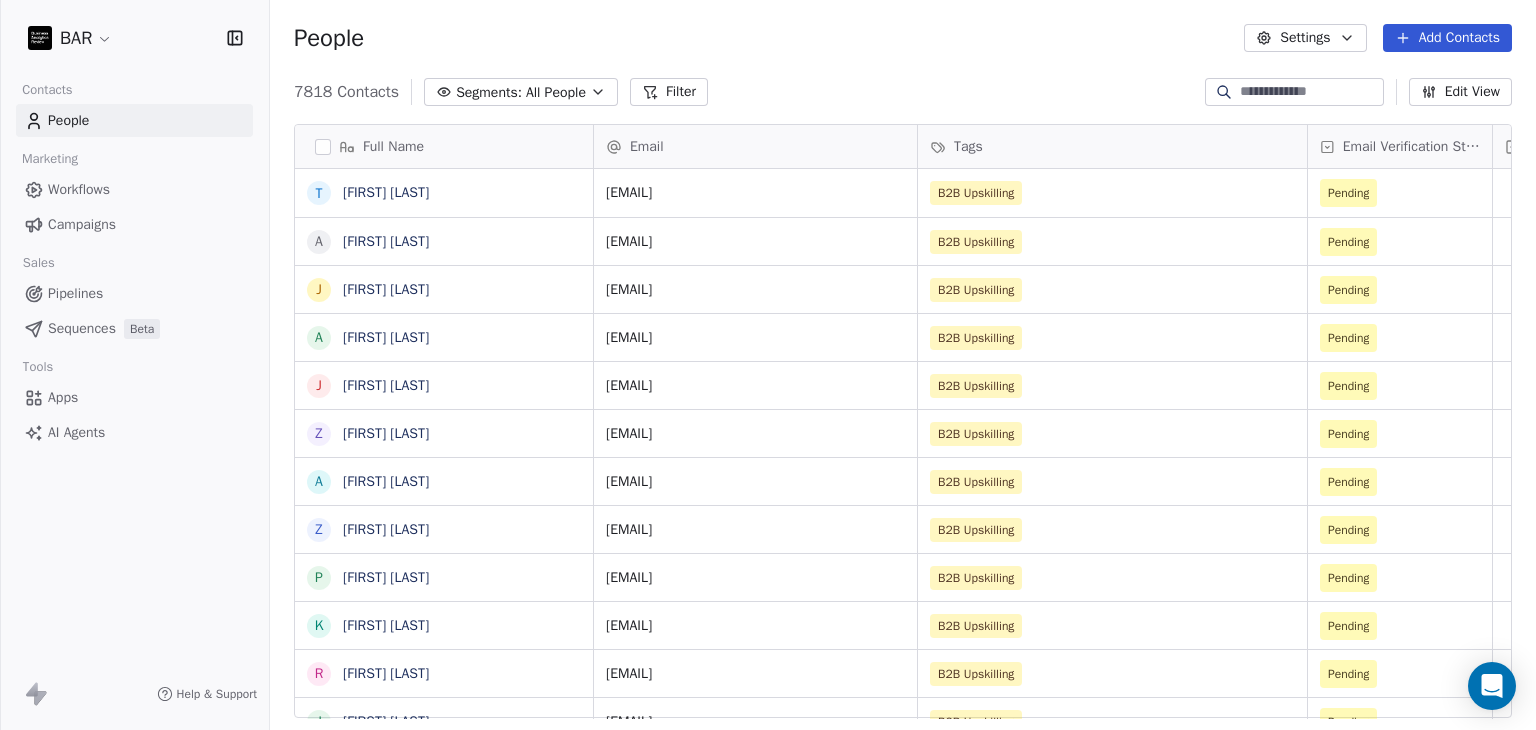 scroll, scrollTop: 0, scrollLeft: 0, axis: both 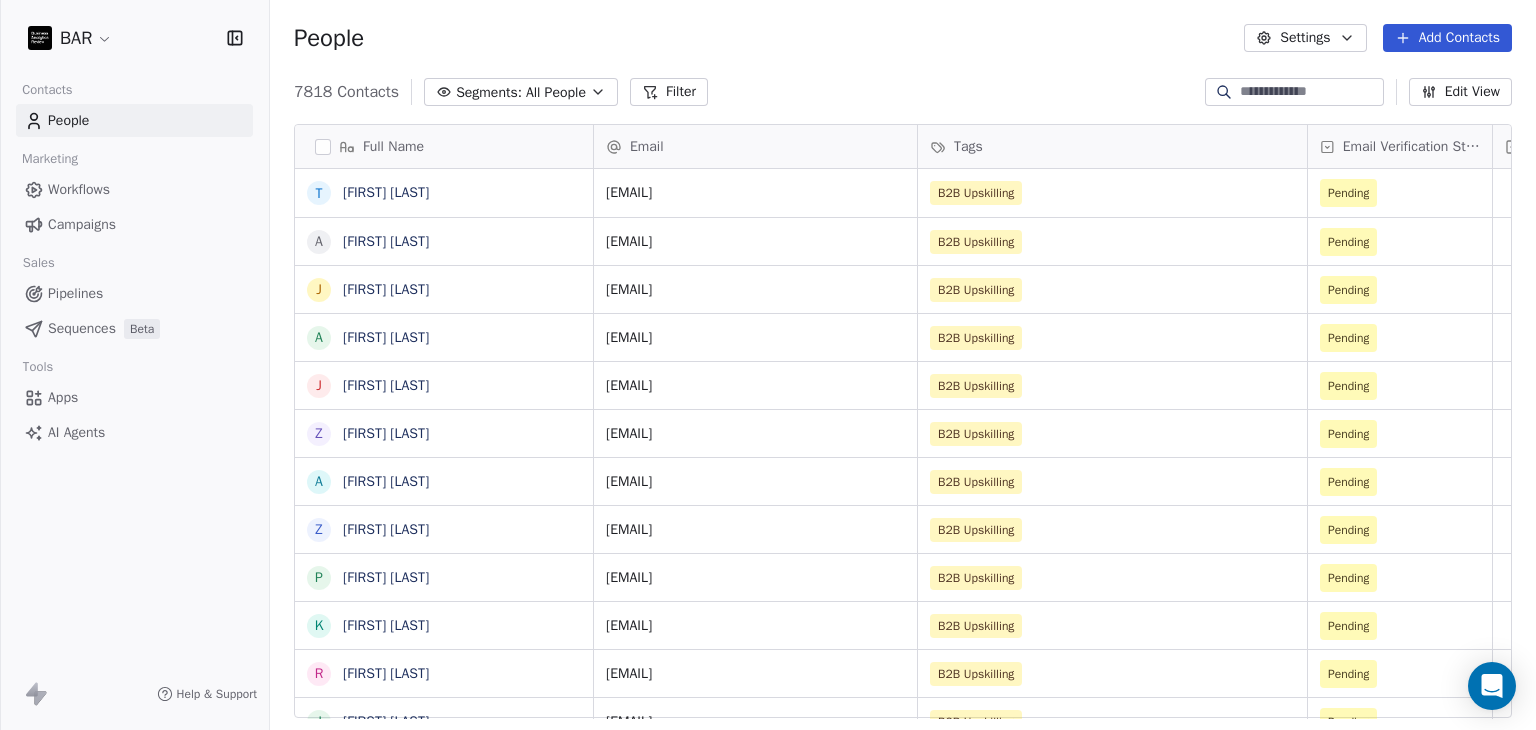 click on "7818 Contacts Segments: All People Filter  Edit View" at bounding box center [903, 92] 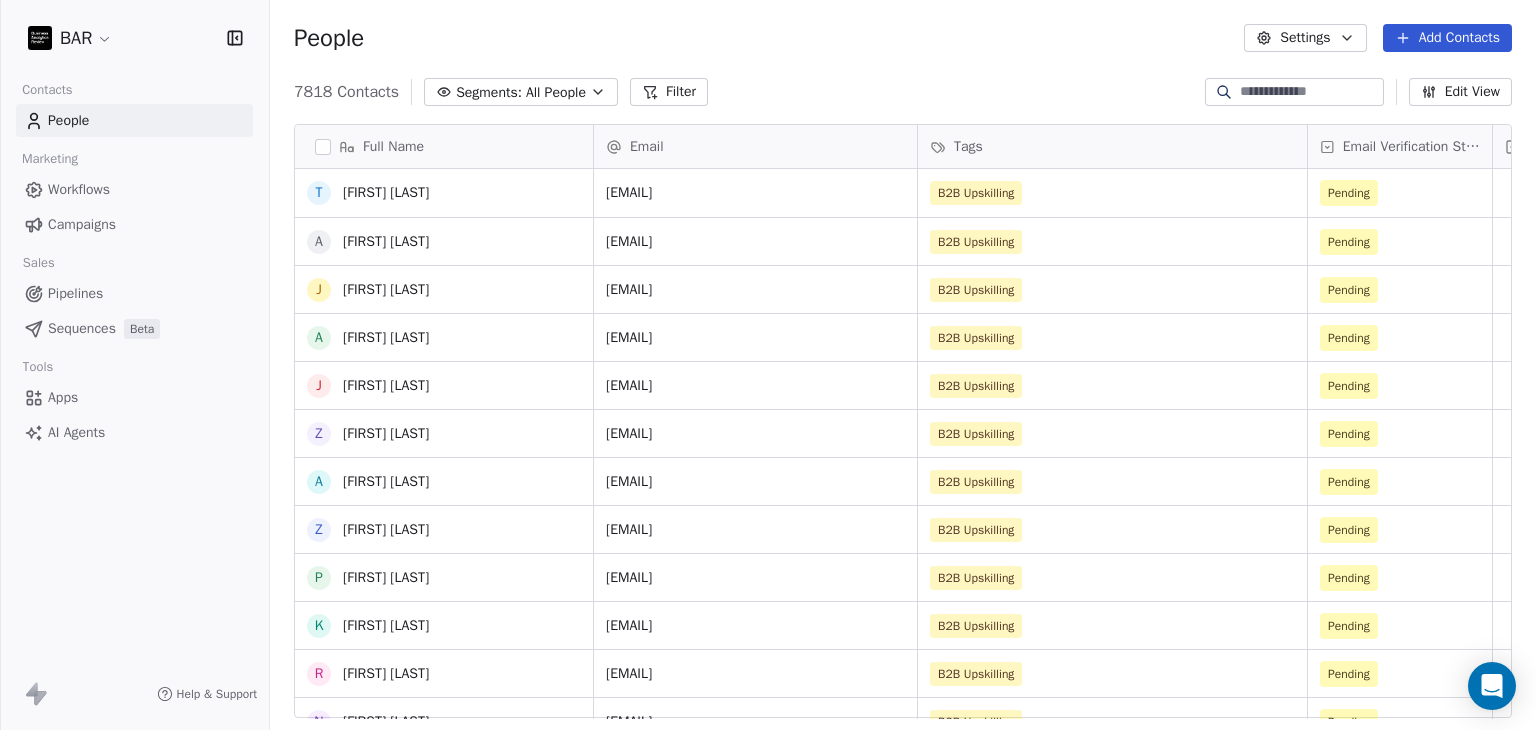 scroll, scrollTop: 700, scrollLeft: 0, axis: vertical 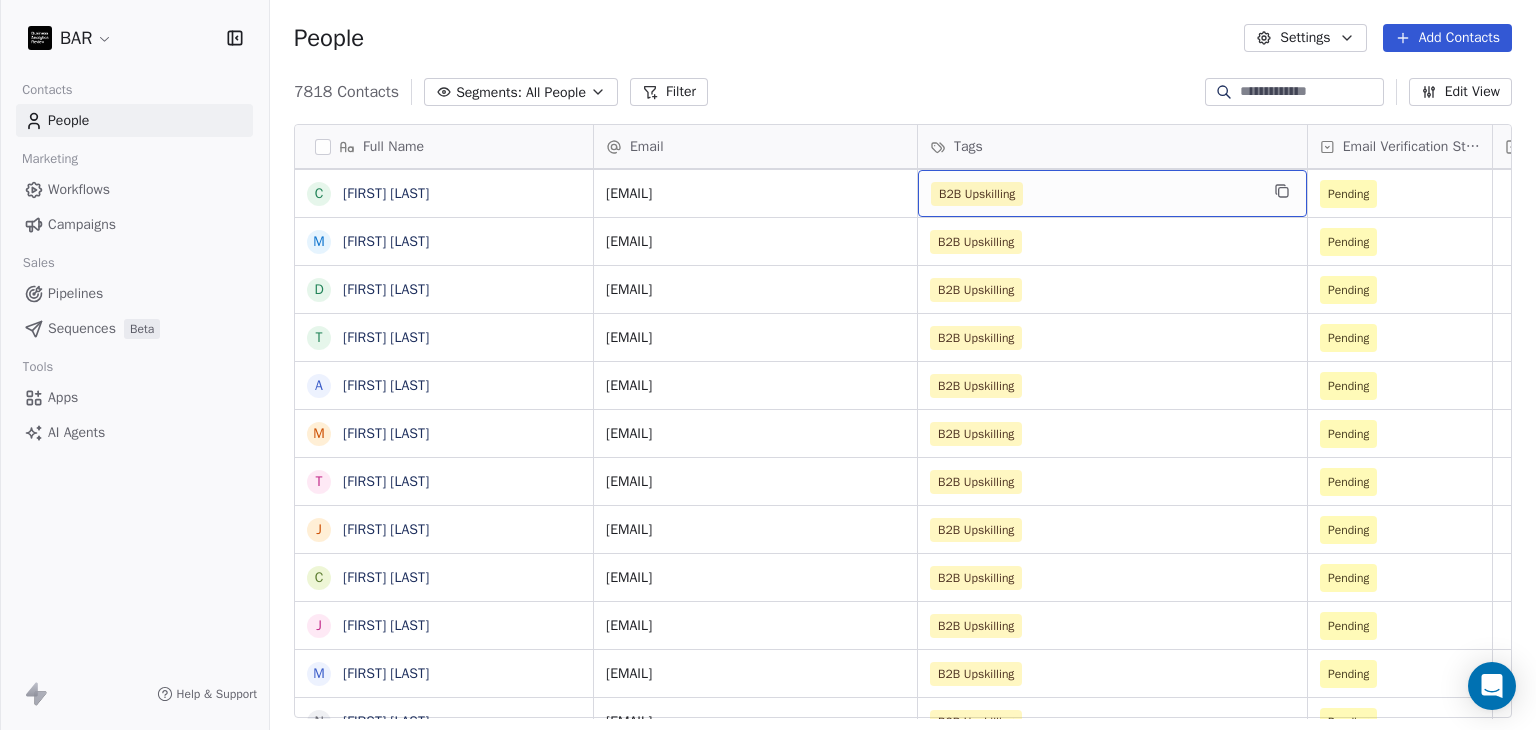 click on "B2B Upskilling" at bounding box center [1112, 193] 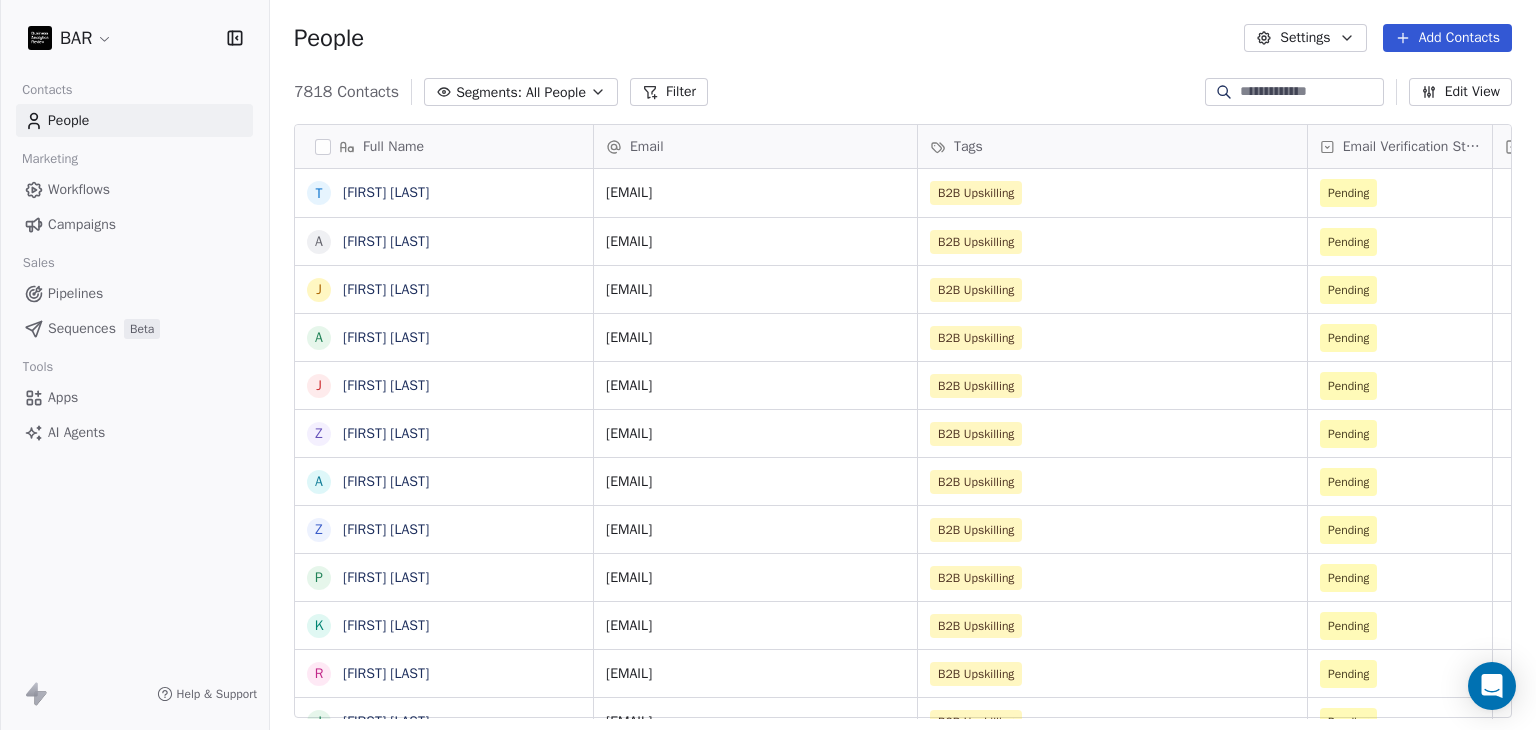 click on "Full Name T [LAST] A [LAST] J [LAST] A [LAST] J [LAST] Z [LAST] A [LAST] Z [LAST] P [LAST] K [LAST] R [LAST] J [LAST] N [LAST] C [LAST] M [LAST] T [LAST] G [LAST] J [LAST] M [LAST] B [LAST] N [LAST] K [LAST] L [LAST] P [LAST] S [LAST] S [LAST] J [LAST] J [LAST] L [LAST] D [LAST] D [LAST] J [LAST] K [LAST] Email Tags Email Verification Status Status [EMAIL] B2B Upskilling Pending [EMAIL] B2B Upskilling Pending [EMAIL] B2B Upskilling Pending [EMAIL] B2B Upskilling Pending [EMAIL] B2B Upskilling Pending [EMAIL] B2B Upskilling Pending [EMAIL] B2B Upskilling Pending [EMAIL] B2B Upskilling Pending [EMAIL] B2B Upskilling Pending [EMAIL] B2B Upskilling Pending [EMAIL] B2B Upskilling Pending [EMAIL] B2B Upskilling Pending [EMAIL] B2B Upskilling Pending [EMAIL] B2B Upskilling Pending [EMAIL] B2B Upskilling Pending [EMAIL] B2B Upskilling Pending [EMAIL] B2B Upskilling Pending" at bounding box center [903, 429] 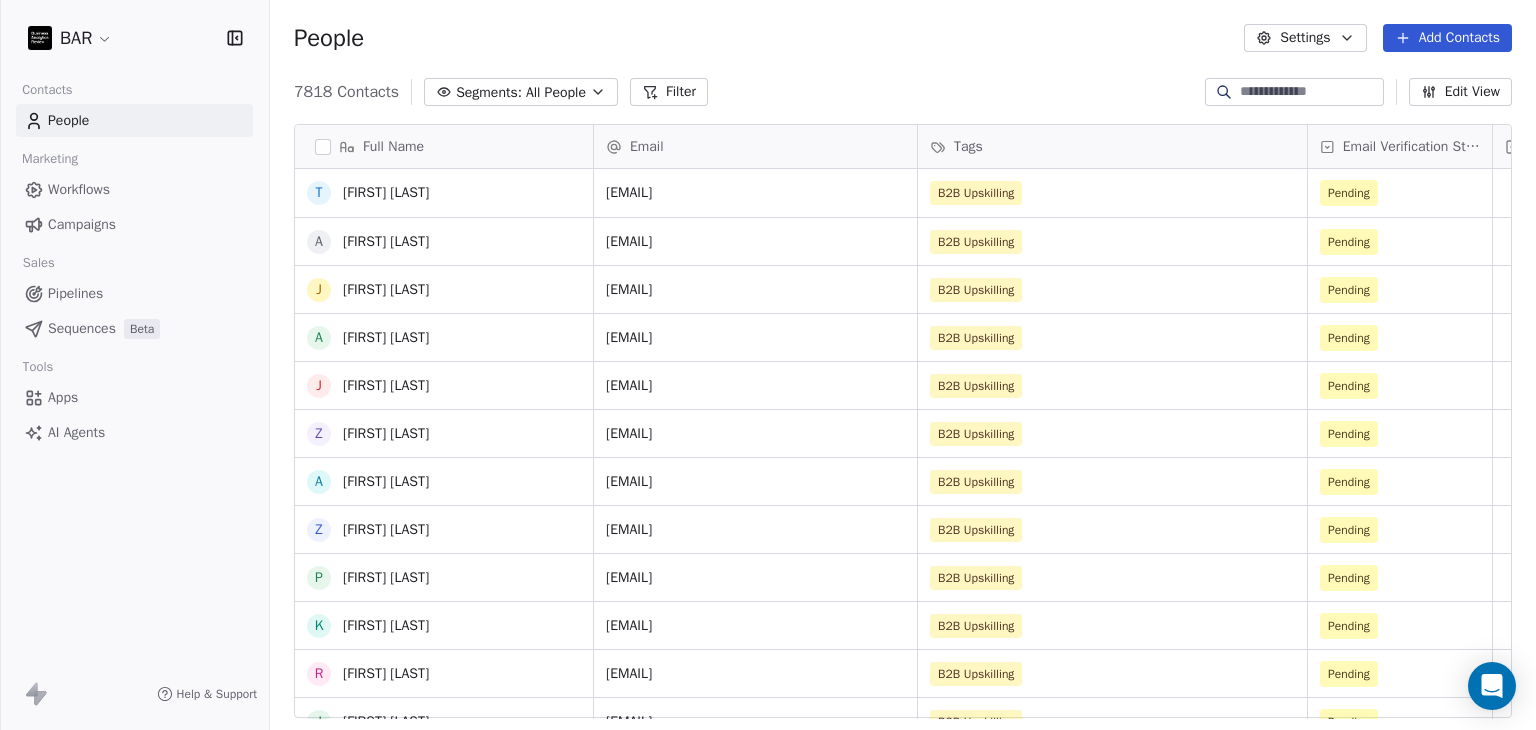 scroll, scrollTop: 500, scrollLeft: 0, axis: vertical 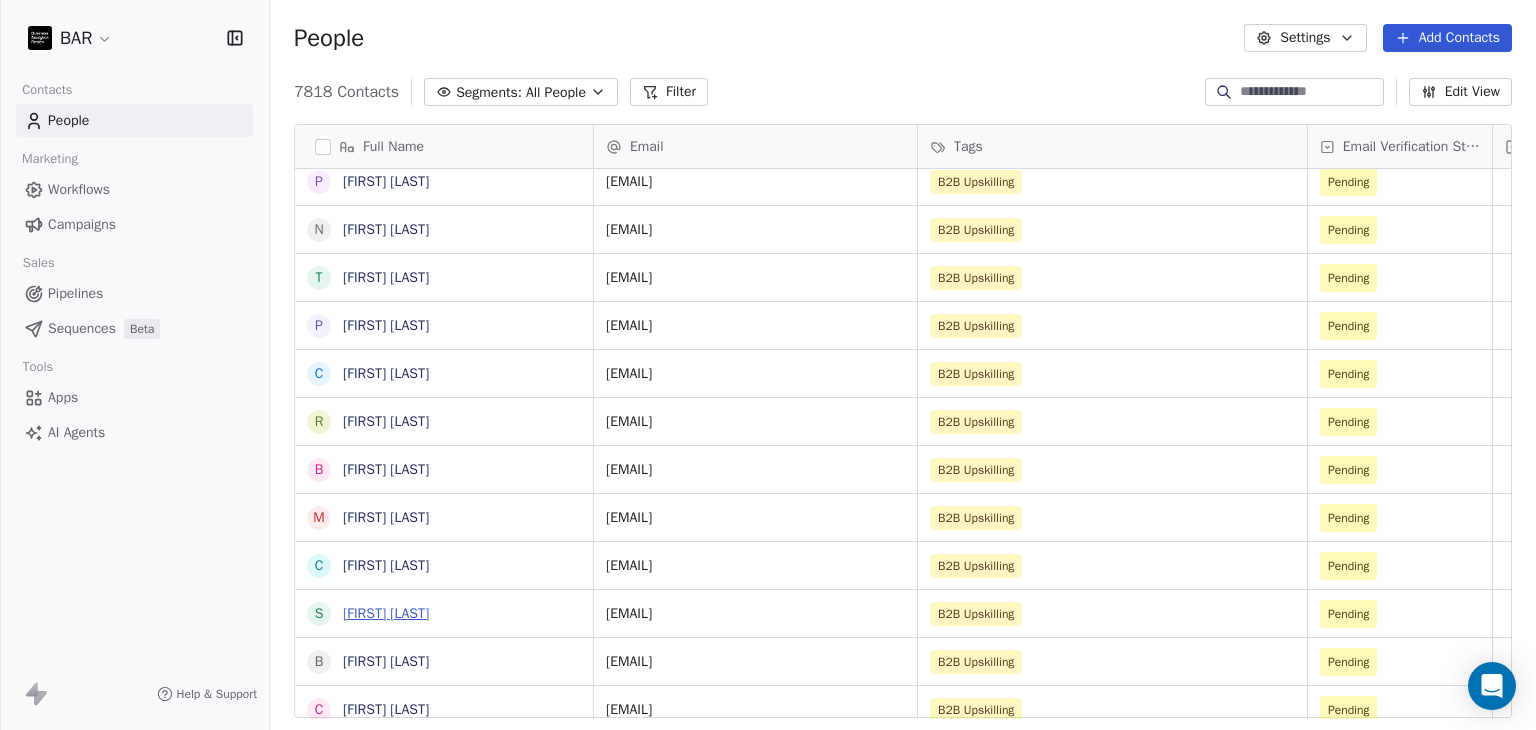 click on "[FIRST] [LAST]" at bounding box center (386, 613) 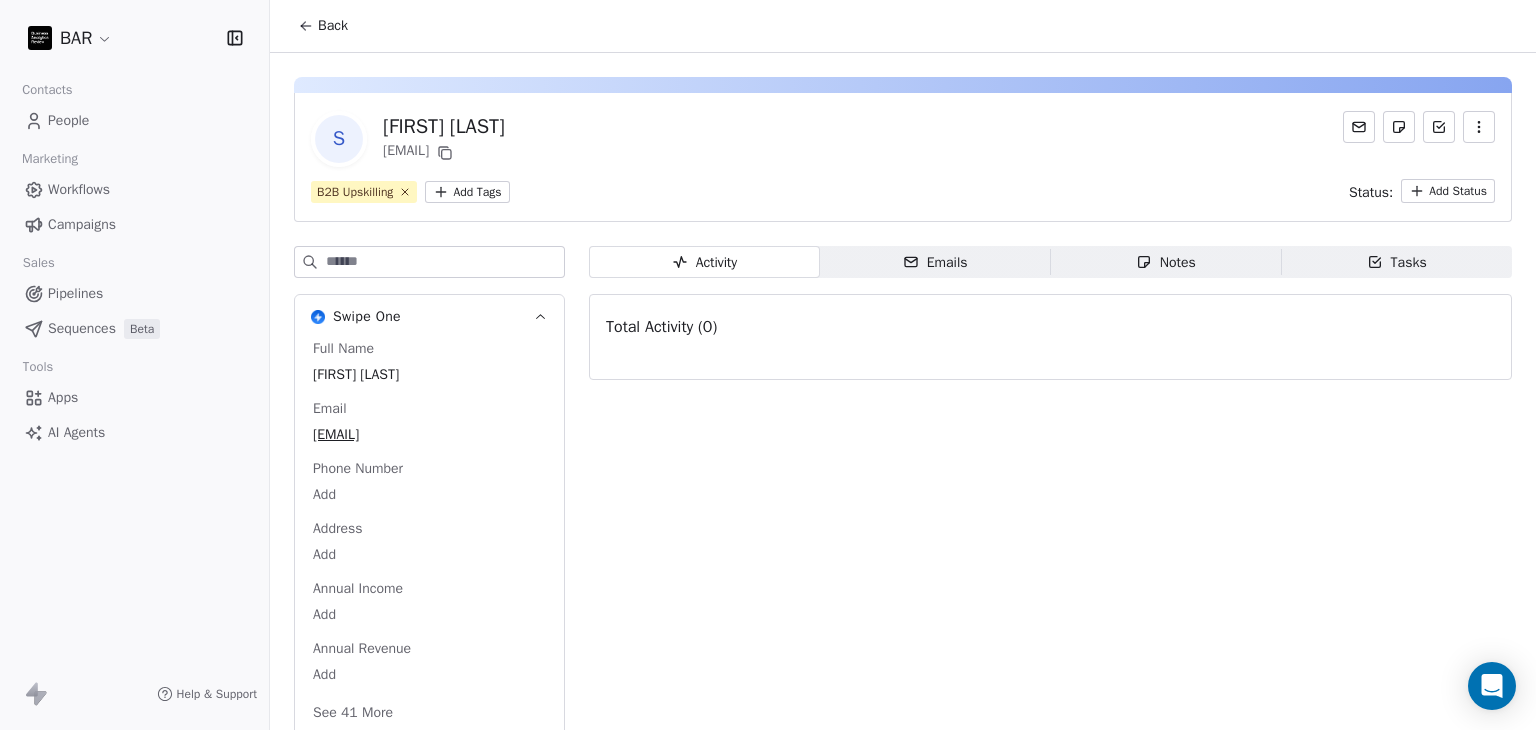 click 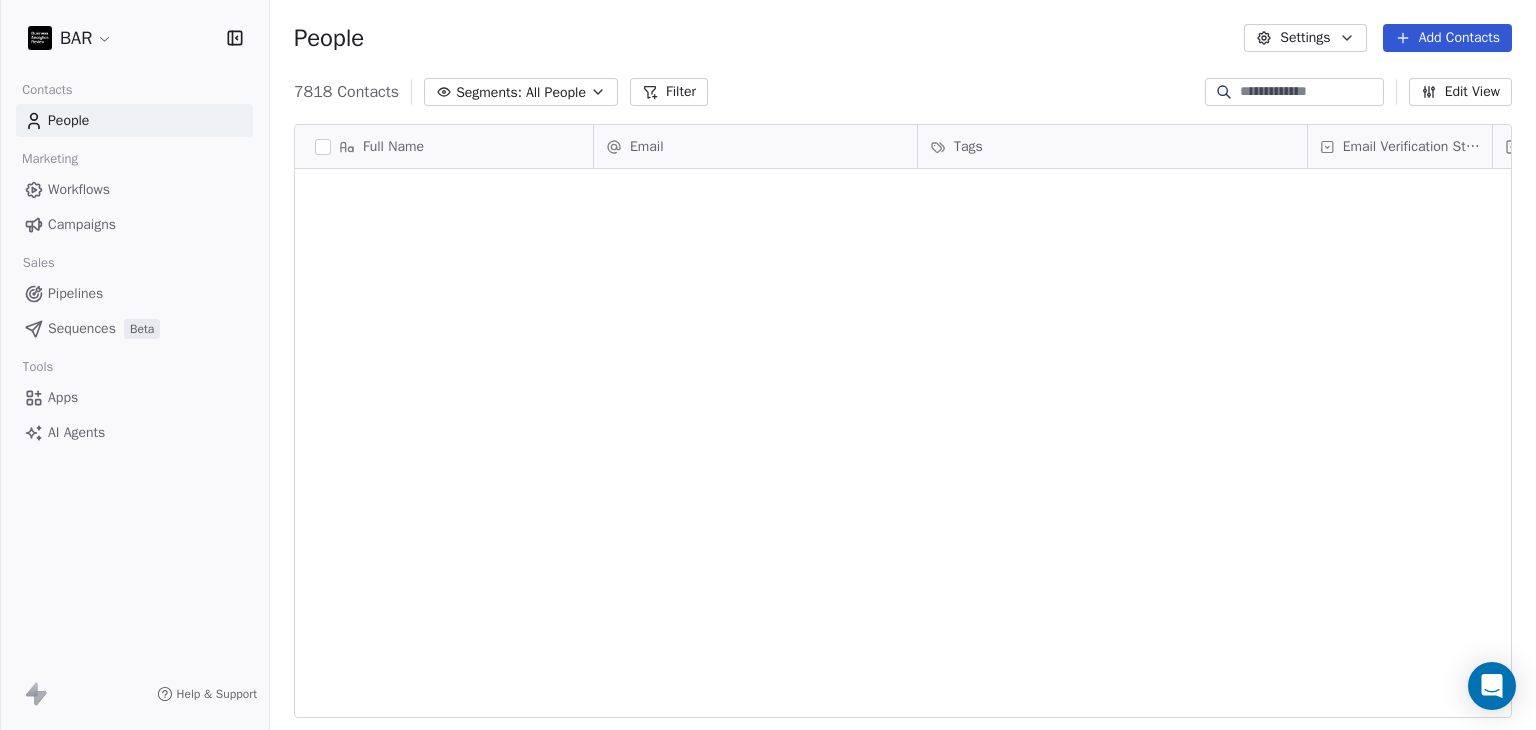 scroll, scrollTop: 9357, scrollLeft: 0, axis: vertical 